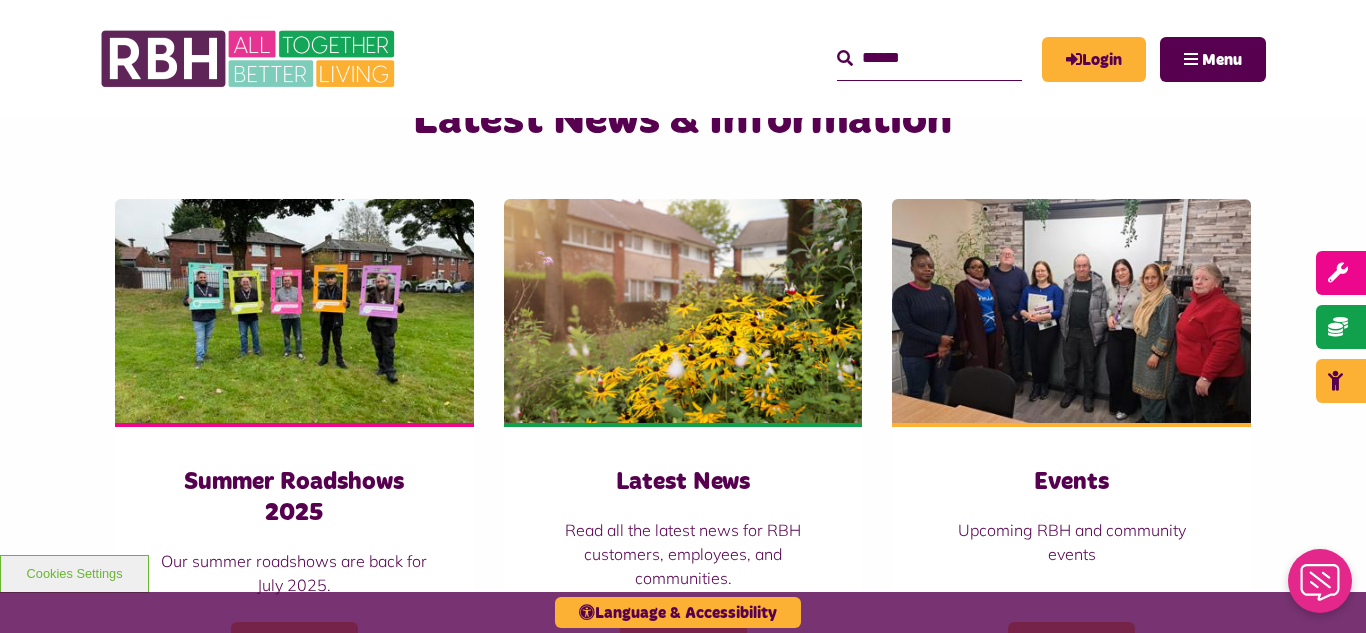 scroll, scrollTop: 1280, scrollLeft: 0, axis: vertical 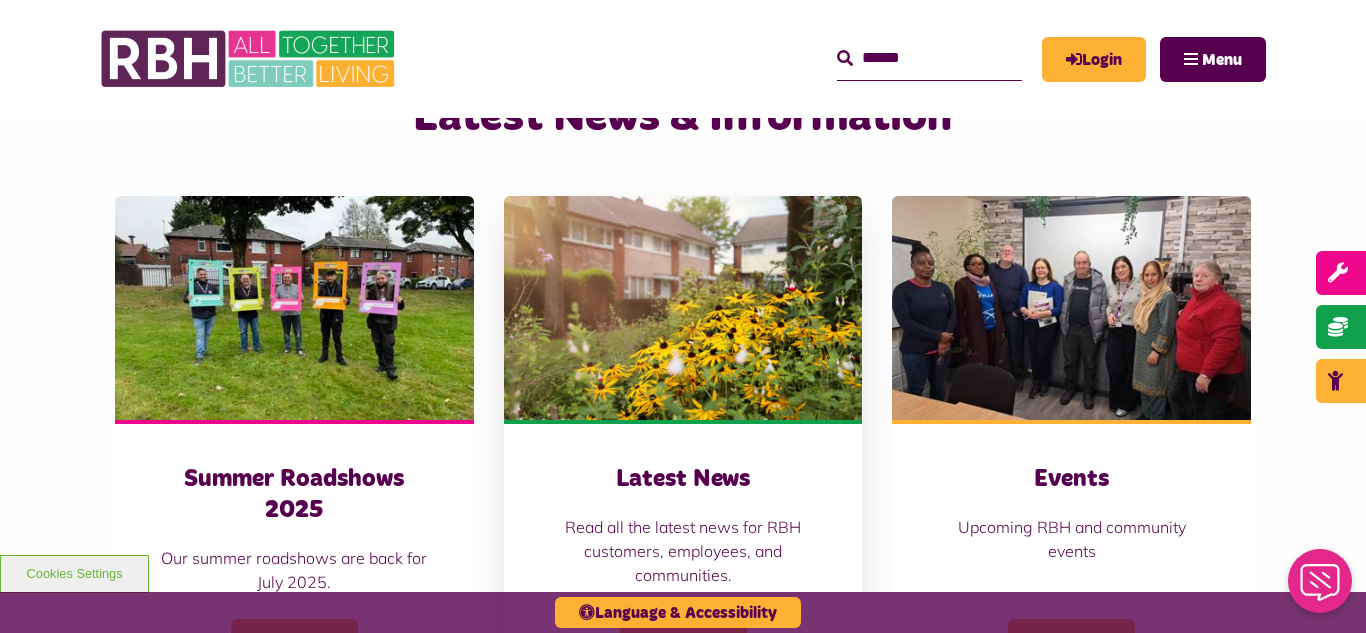 click at bounding box center (683, 308) 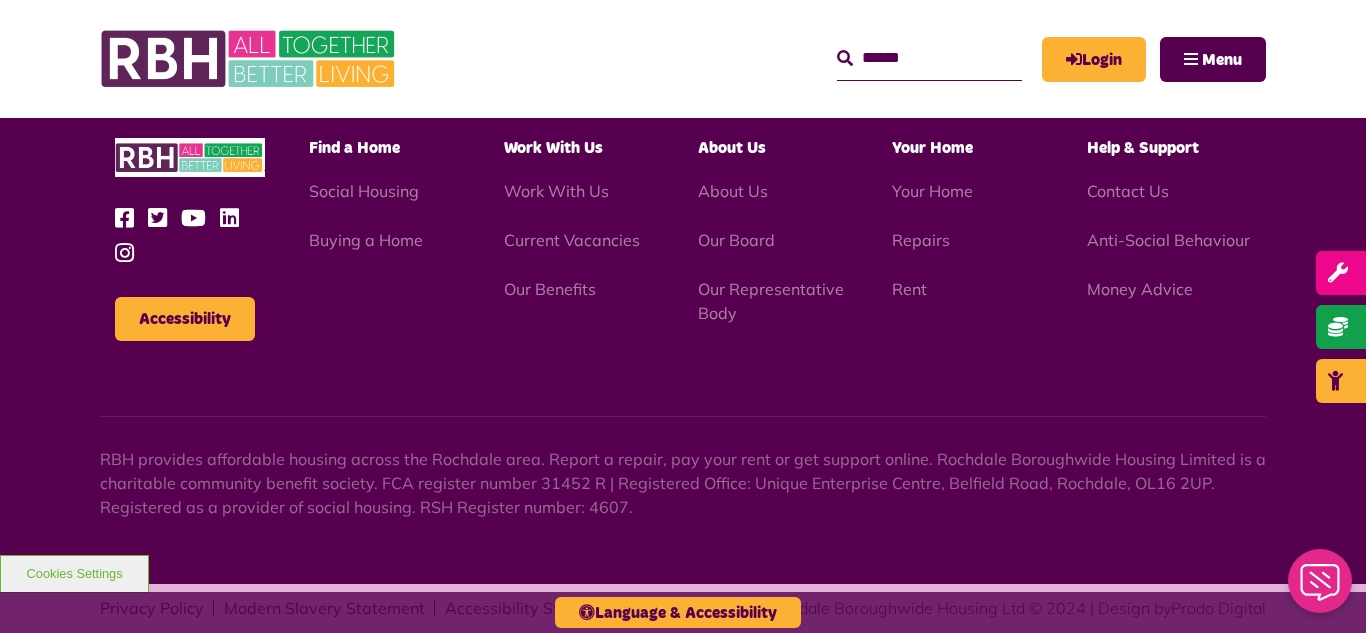 scroll, scrollTop: 2177, scrollLeft: 0, axis: vertical 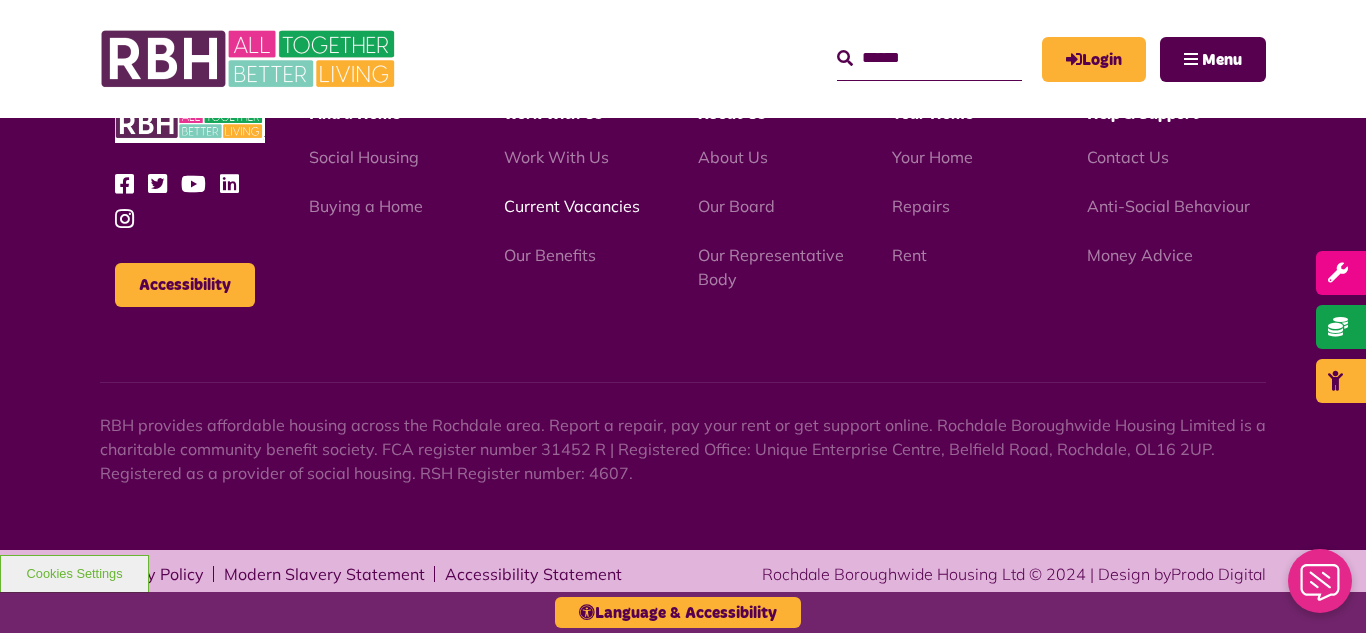 click on "Current Vacancies" at bounding box center [572, 206] 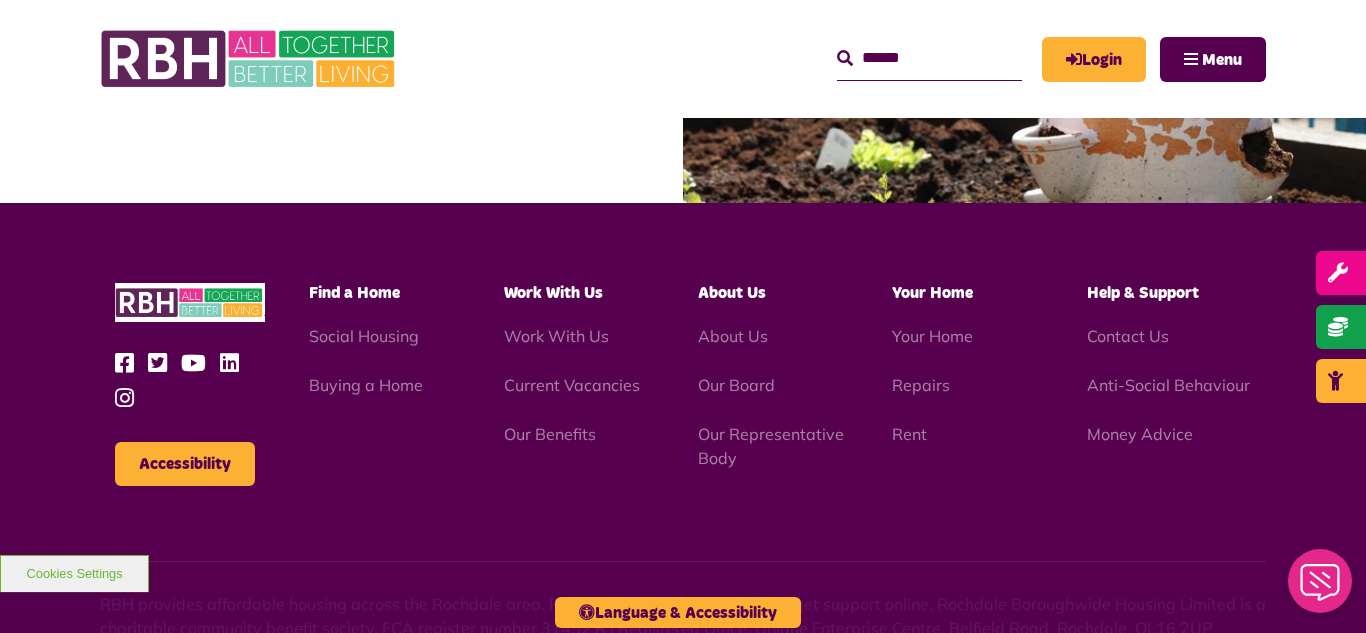 scroll, scrollTop: 2680, scrollLeft: 0, axis: vertical 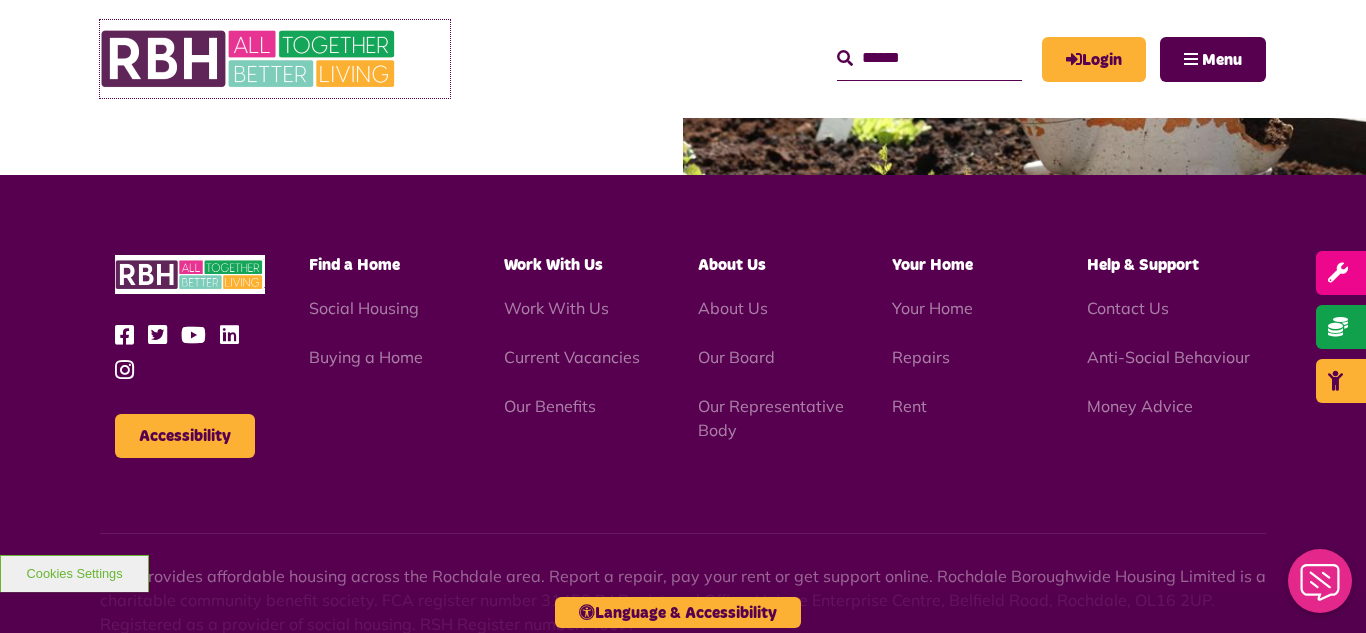 click at bounding box center [250, 59] 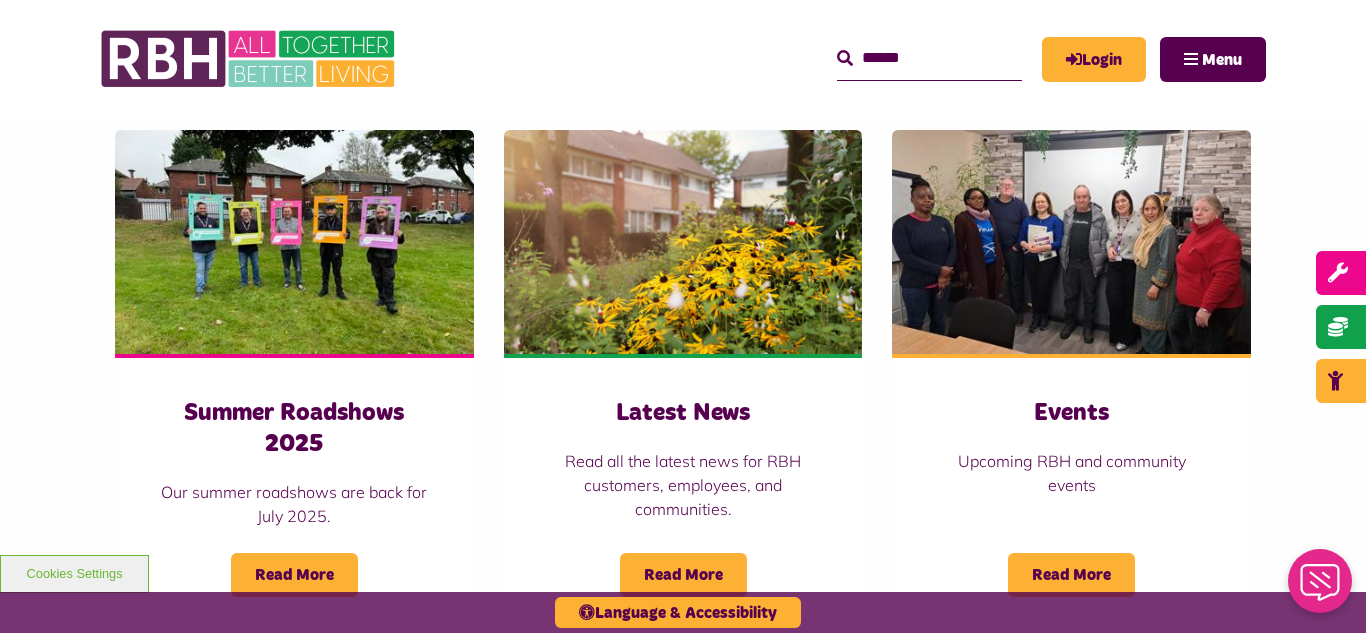 scroll, scrollTop: 1360, scrollLeft: 0, axis: vertical 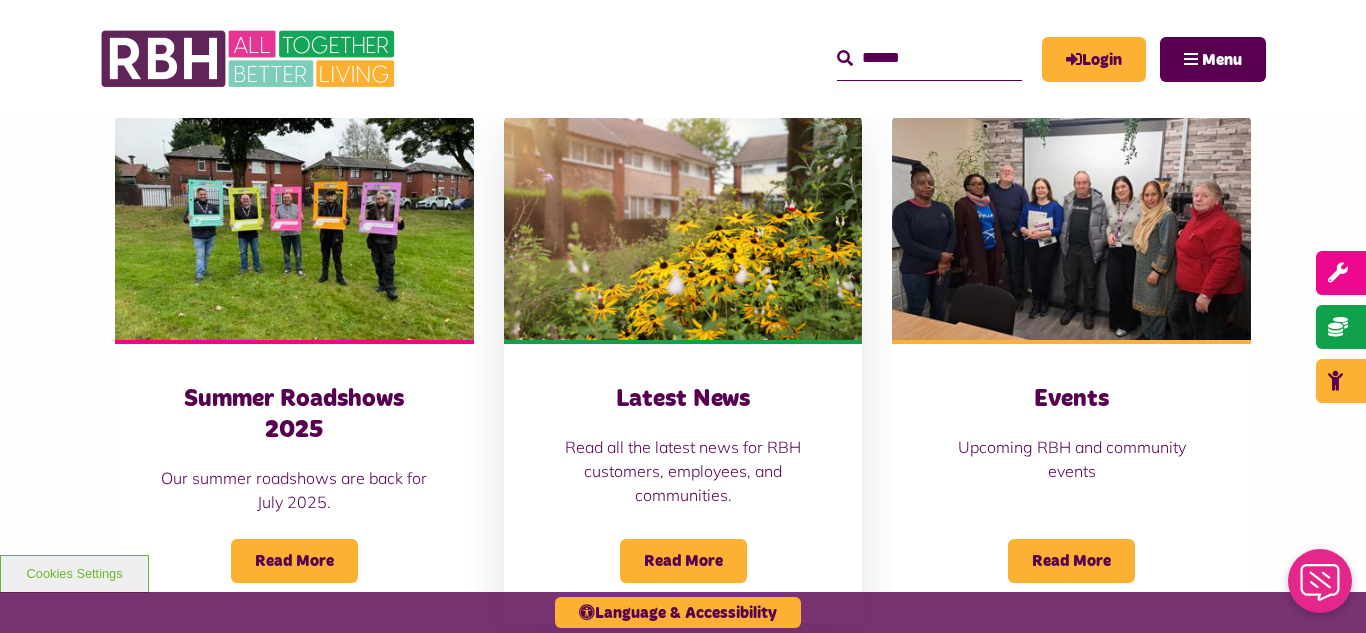 click at bounding box center [683, 228] 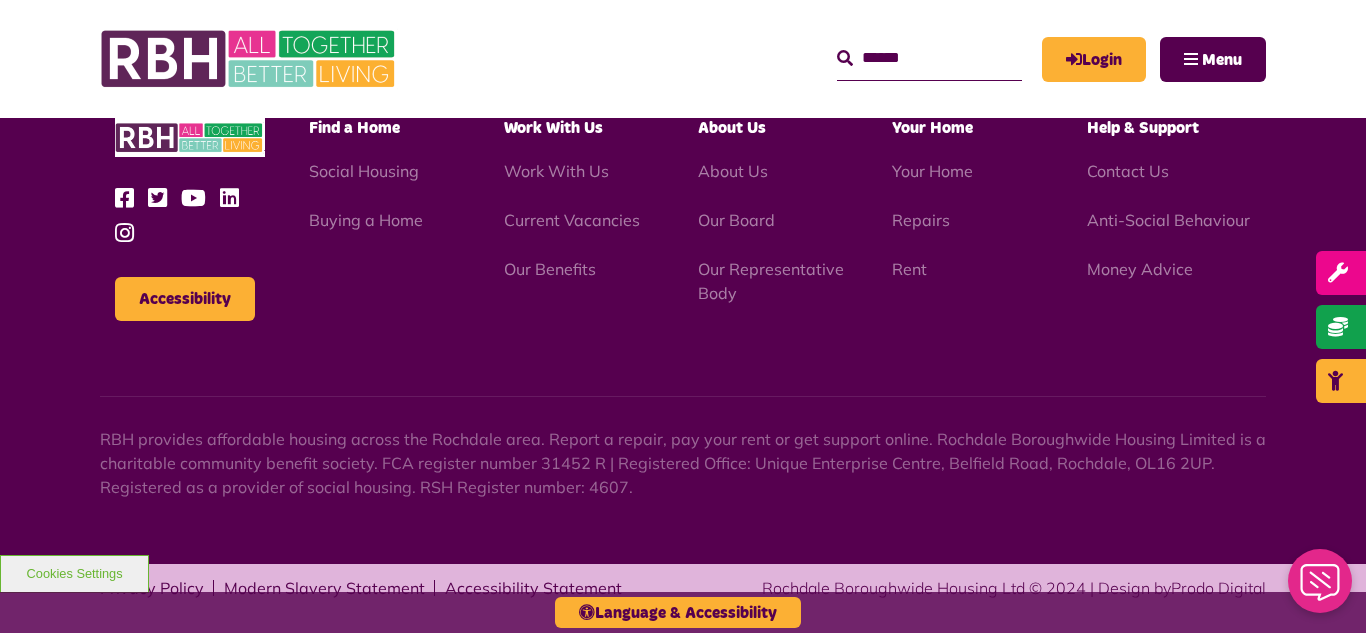 scroll, scrollTop: 2177, scrollLeft: 0, axis: vertical 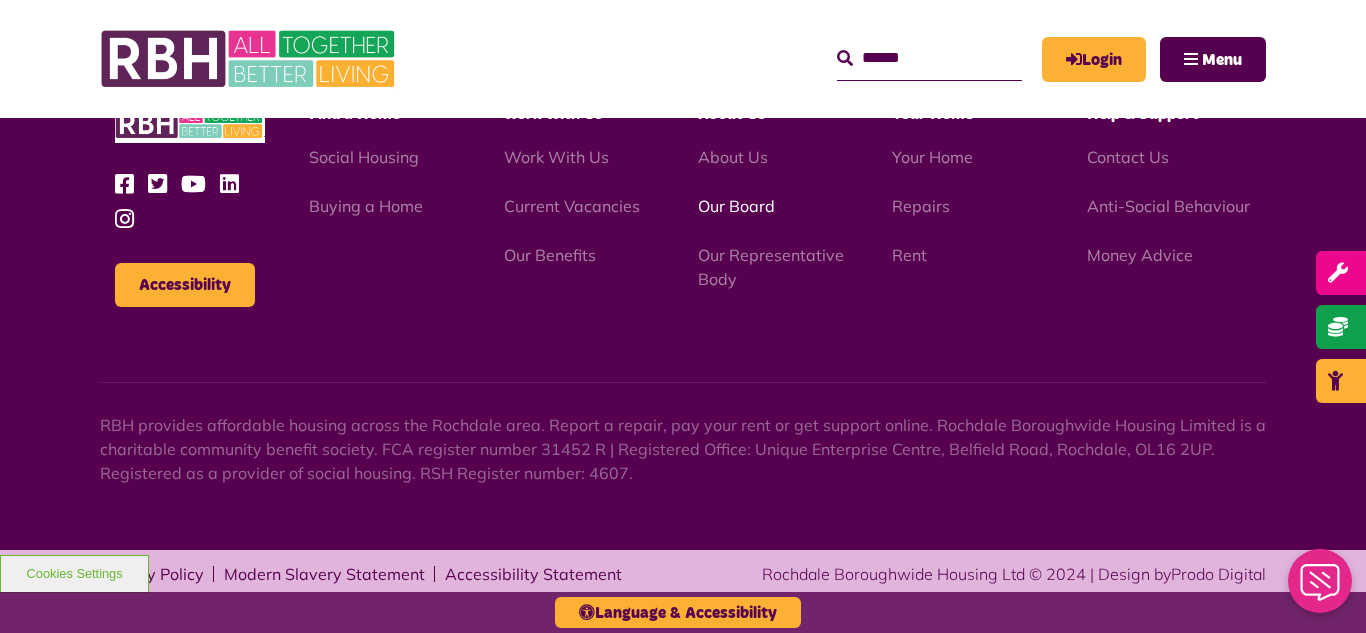 click on "Our Board" at bounding box center [736, 206] 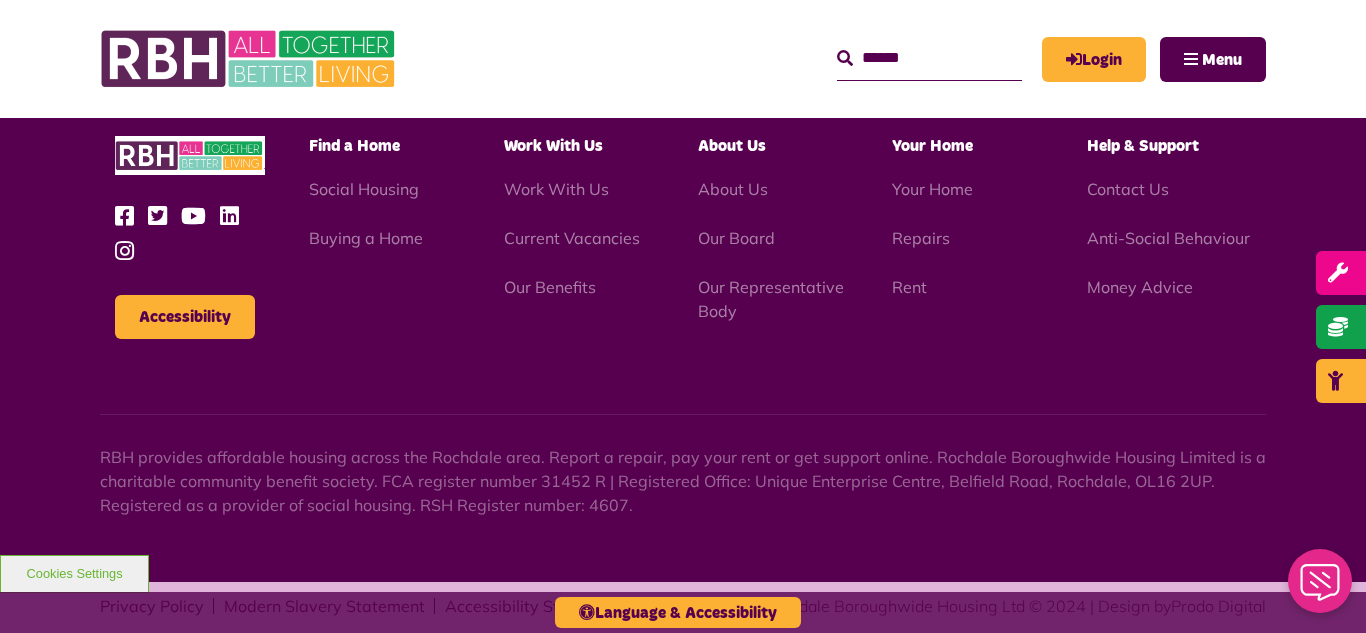 scroll, scrollTop: 5252, scrollLeft: 0, axis: vertical 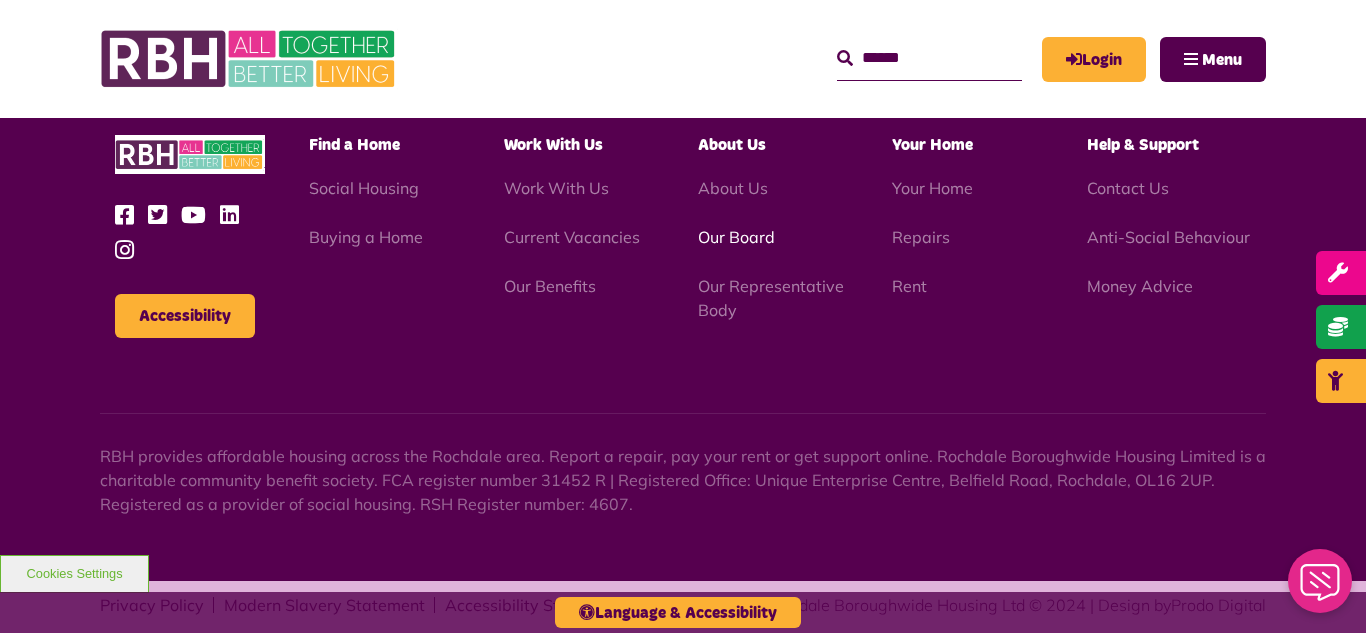 click on "Our Board" at bounding box center [736, 237] 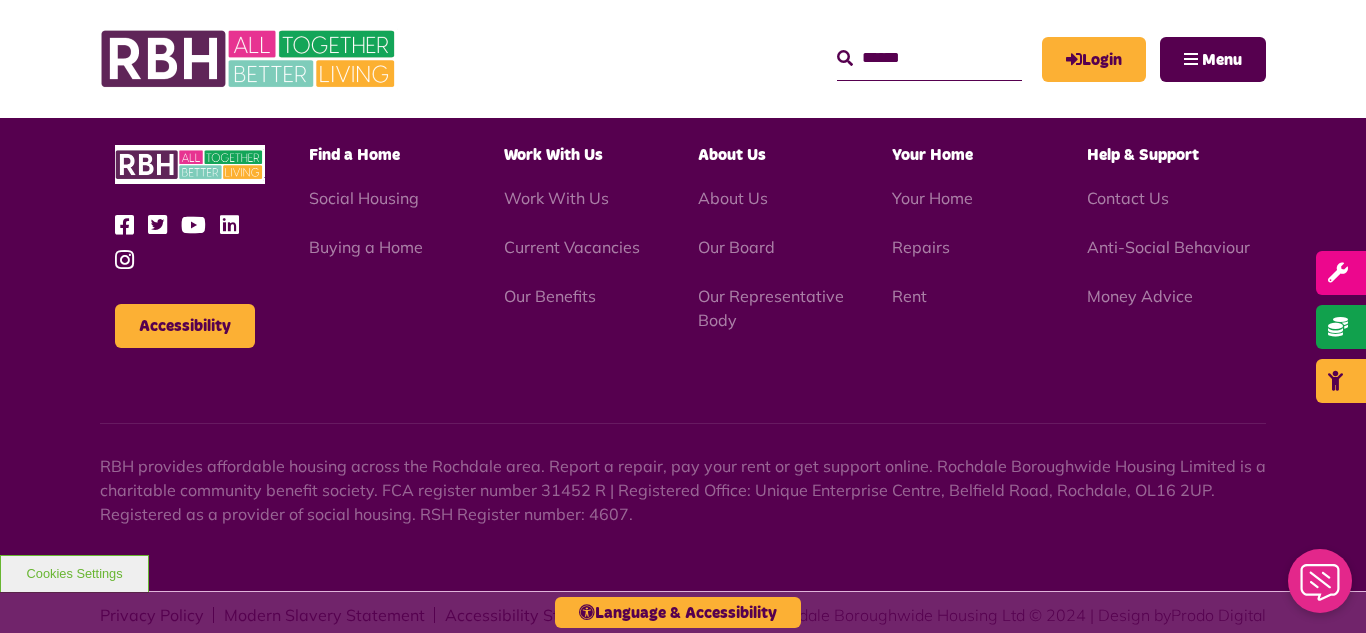 scroll, scrollTop: 5252, scrollLeft: 0, axis: vertical 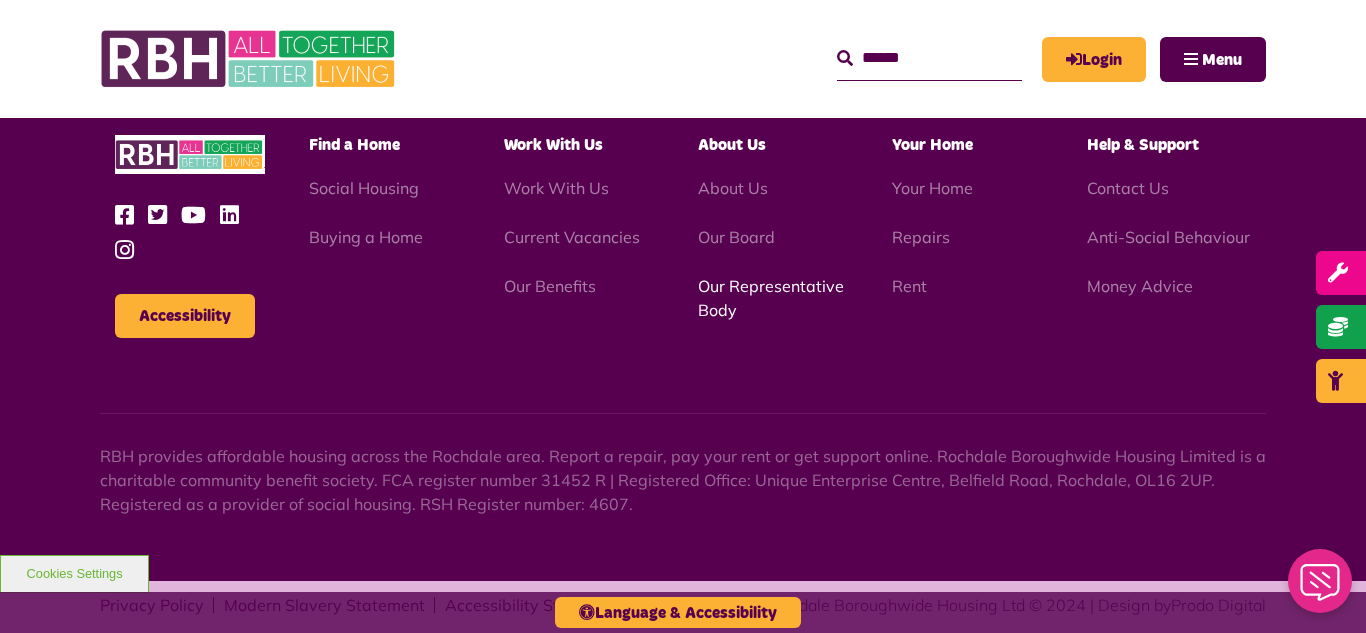 click on "Our Representative Body" at bounding box center (771, 298) 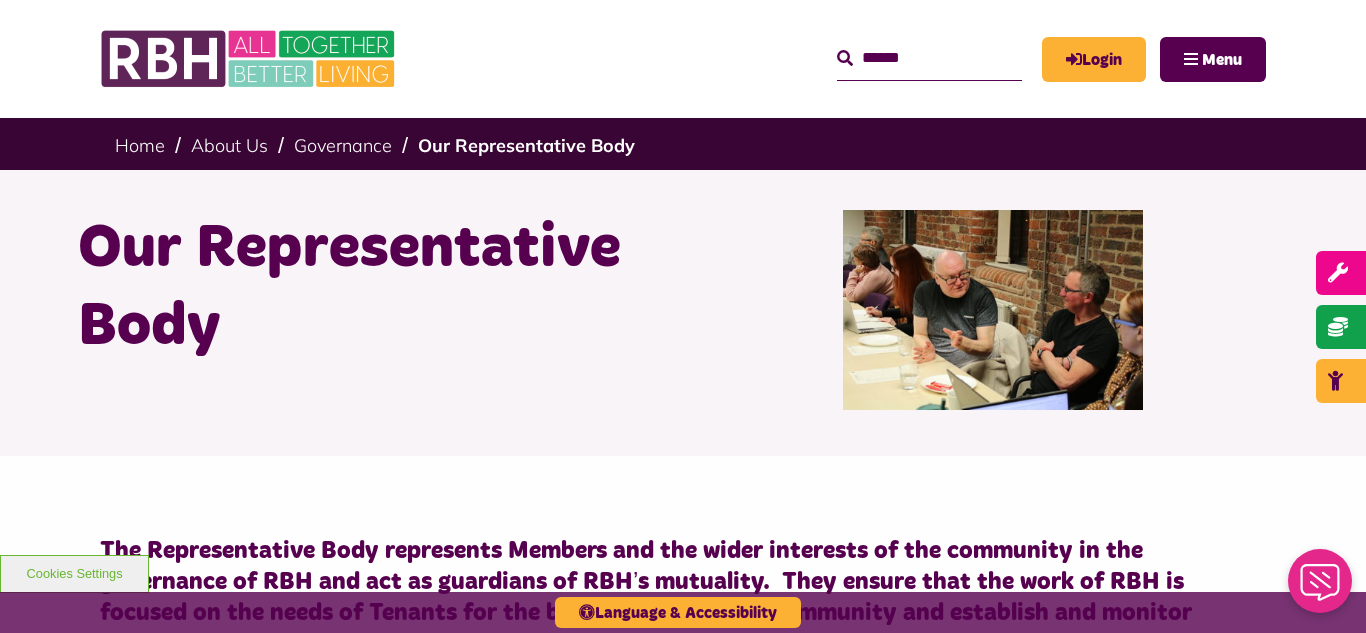 scroll, scrollTop: 0, scrollLeft: 0, axis: both 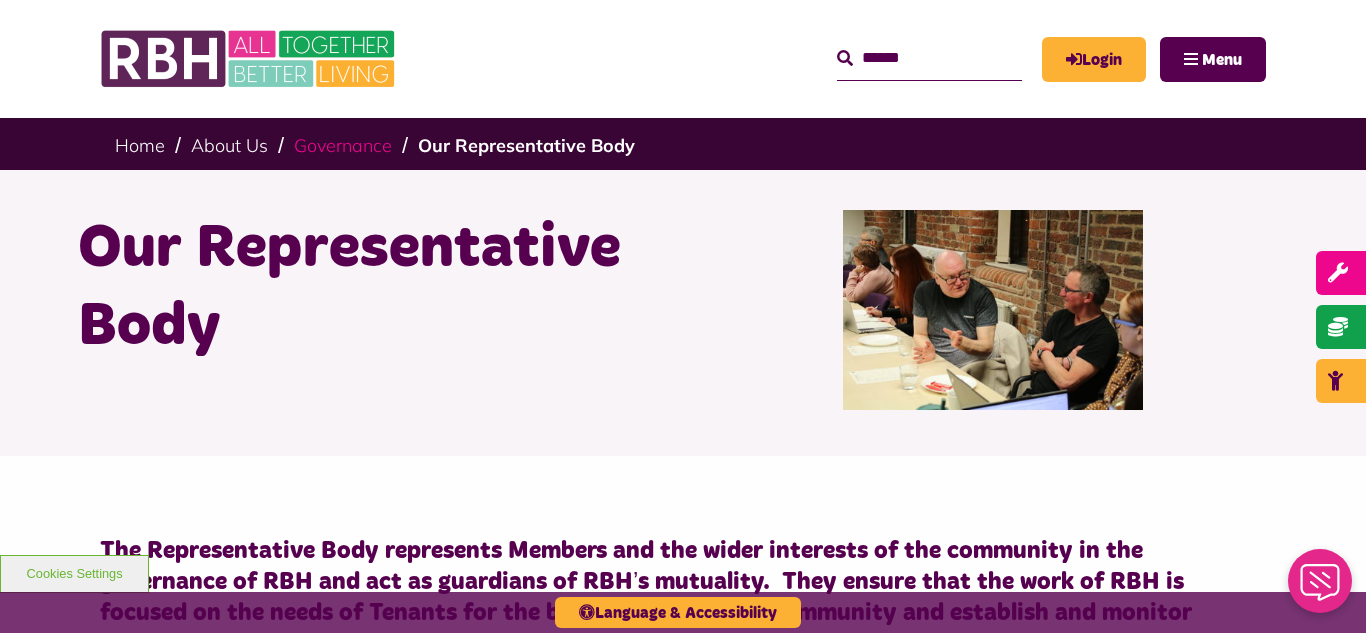 click on "Governance" at bounding box center [343, 145] 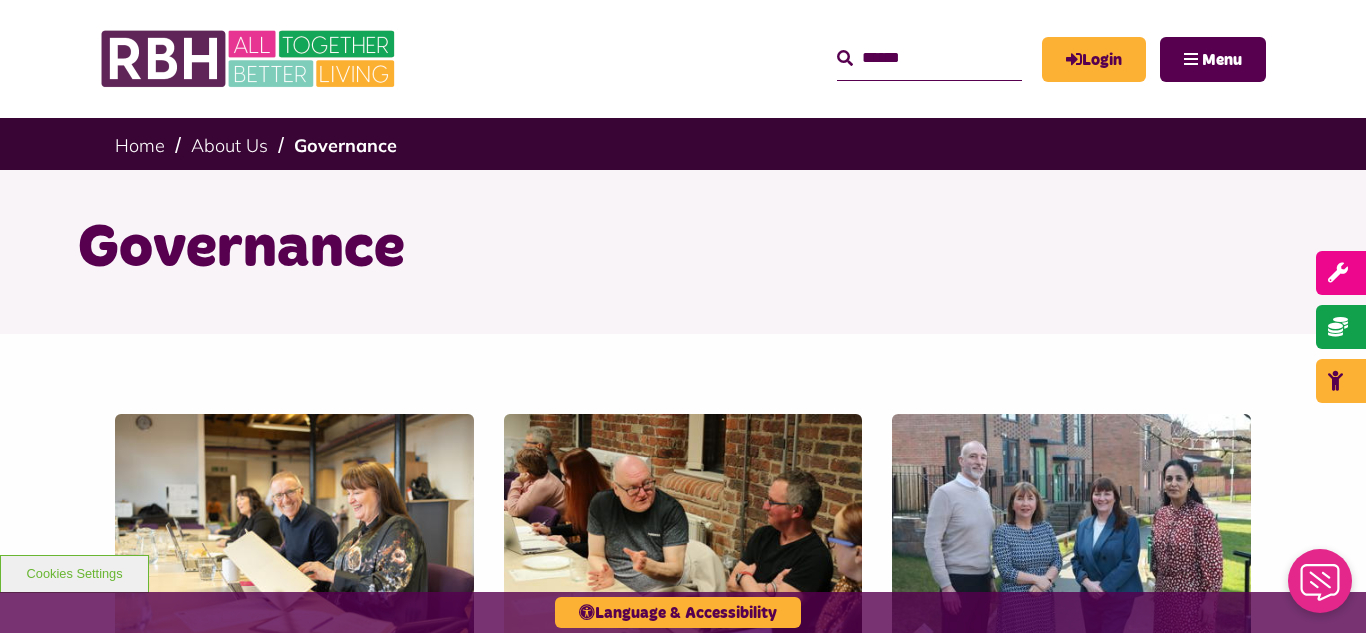 scroll, scrollTop: 0, scrollLeft: 0, axis: both 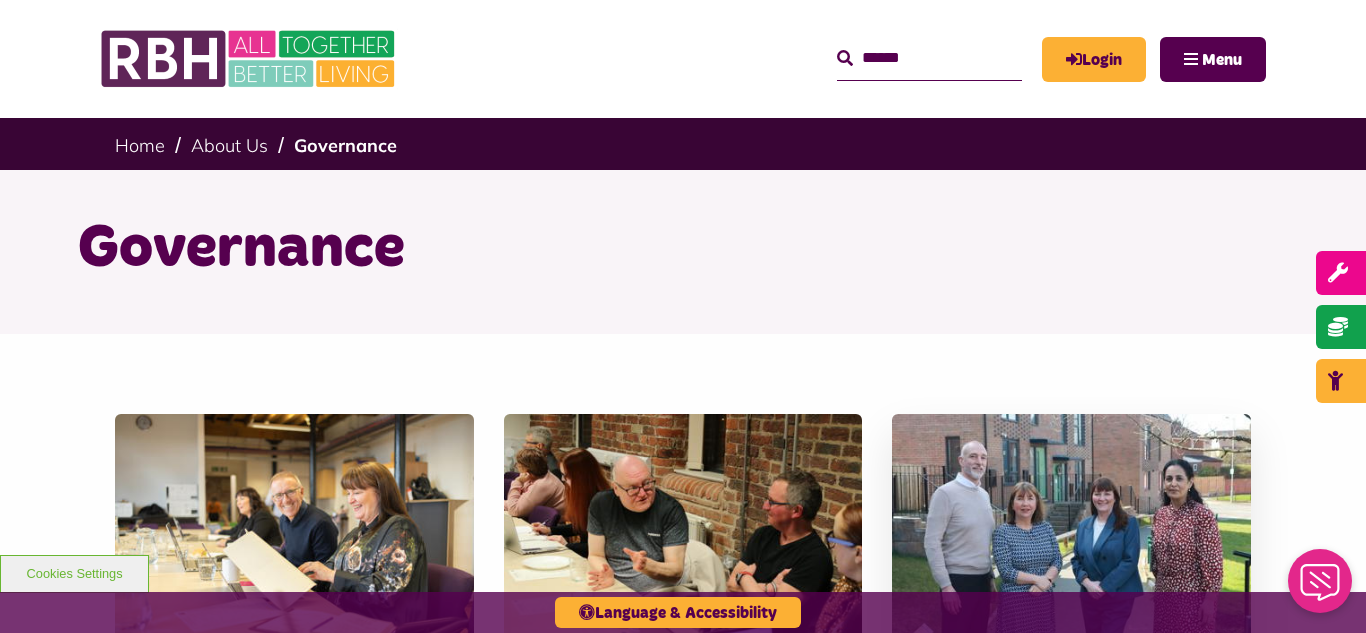 click at bounding box center (1071, 526) 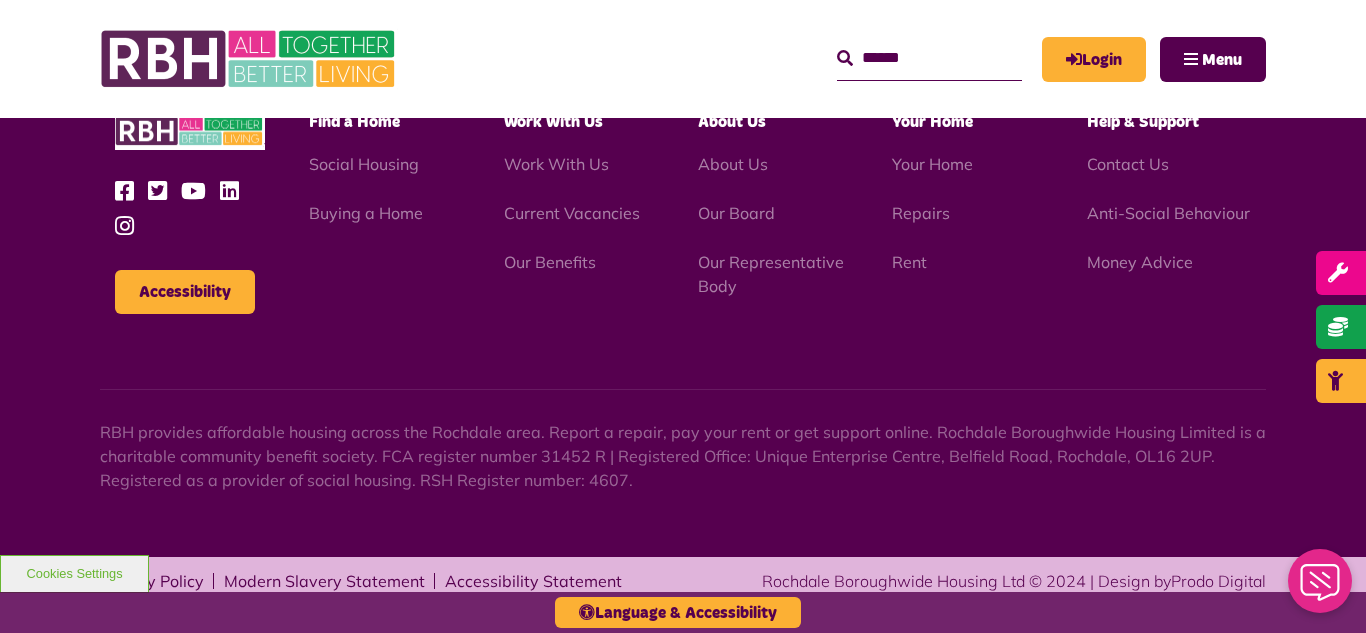 scroll, scrollTop: 1550, scrollLeft: 0, axis: vertical 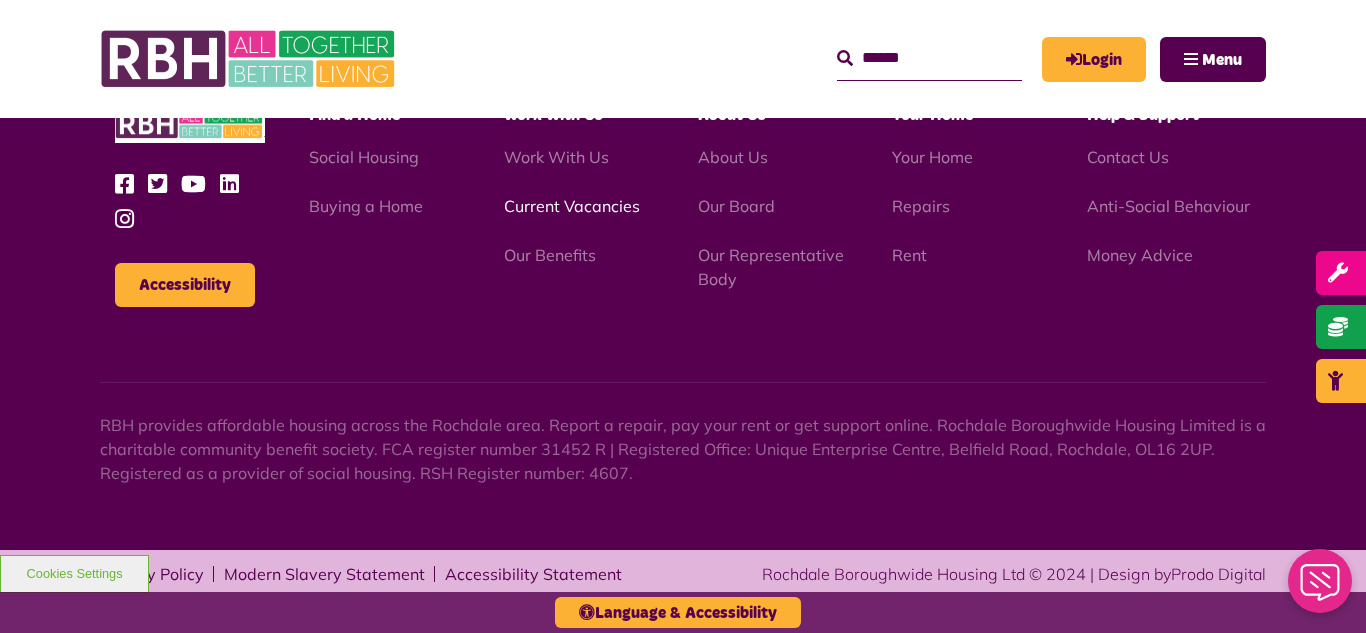 click on "Current Vacancies" at bounding box center [572, 206] 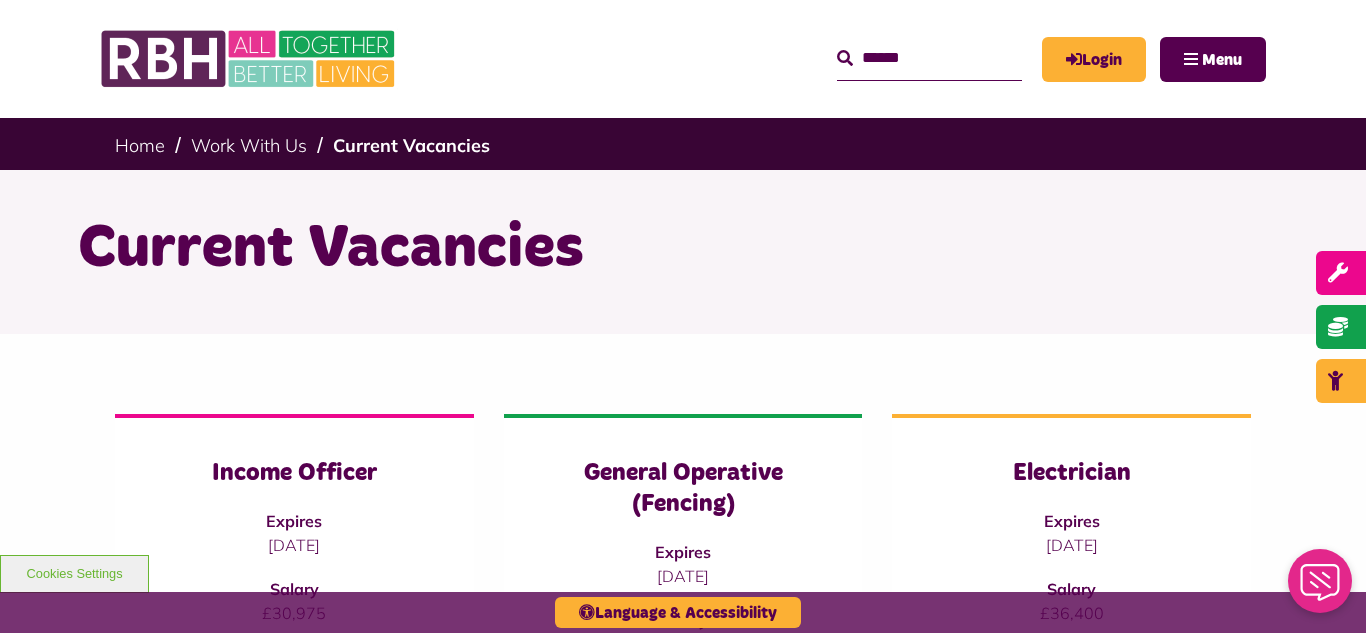 scroll, scrollTop: 0, scrollLeft: 0, axis: both 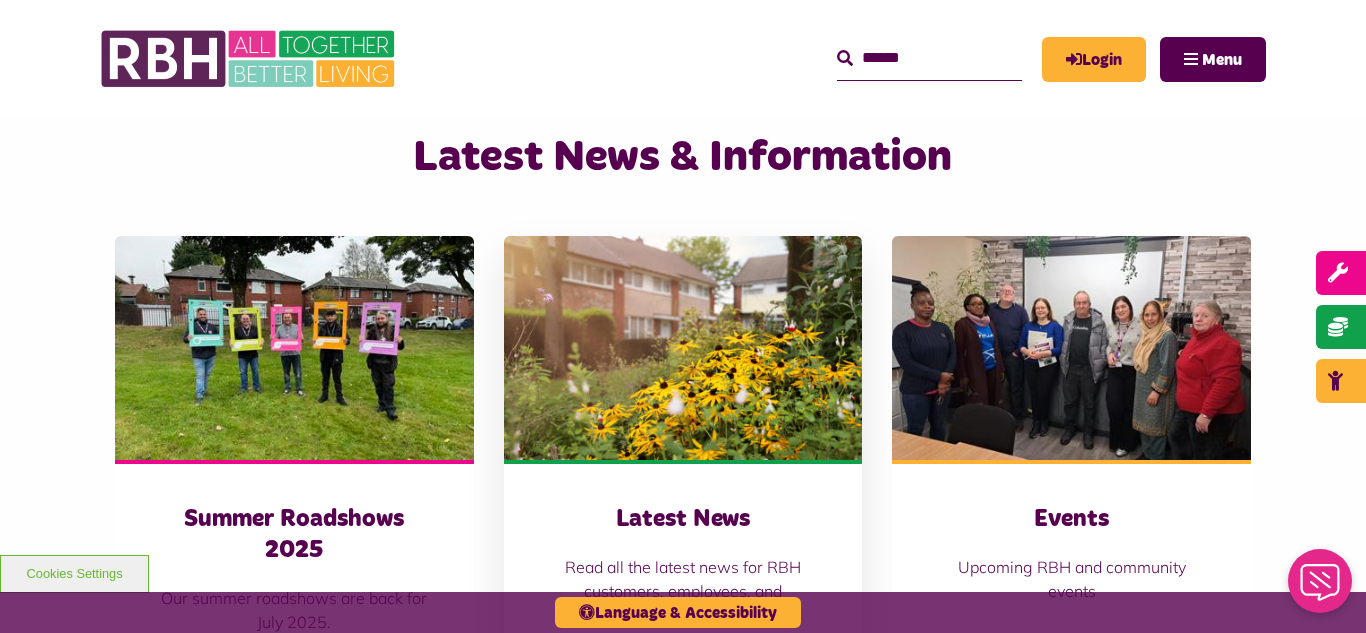 click at bounding box center [683, 348] 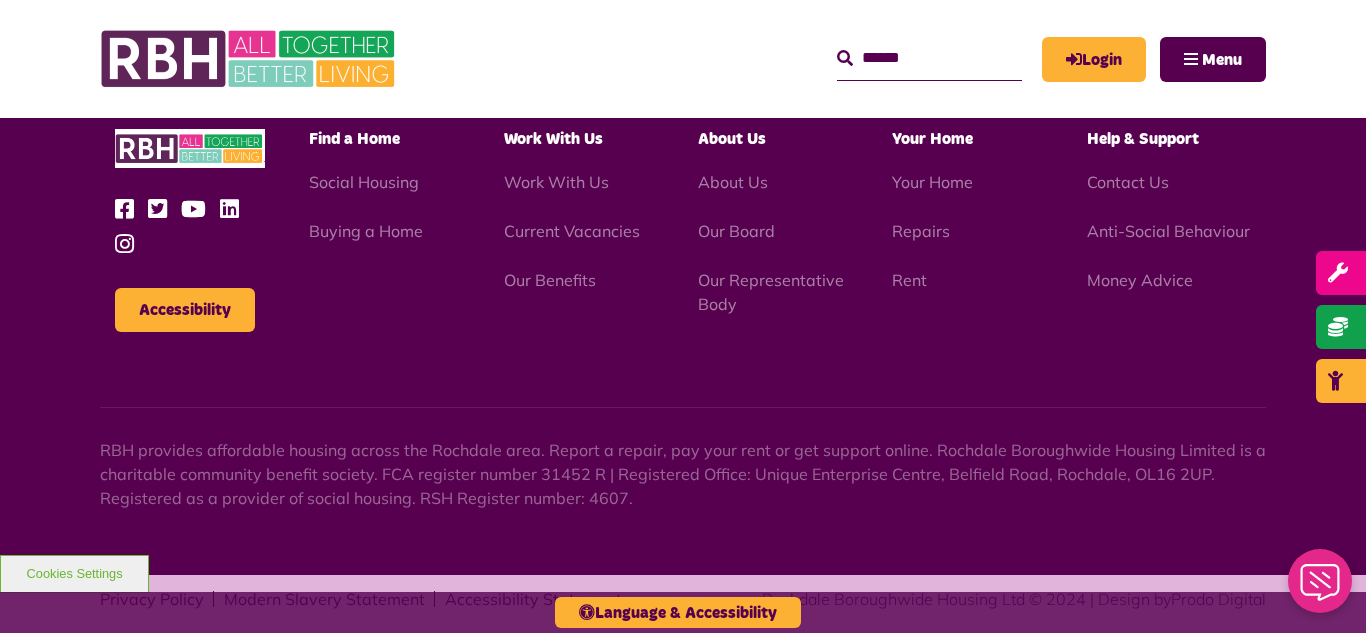 scroll, scrollTop: 2177, scrollLeft: 0, axis: vertical 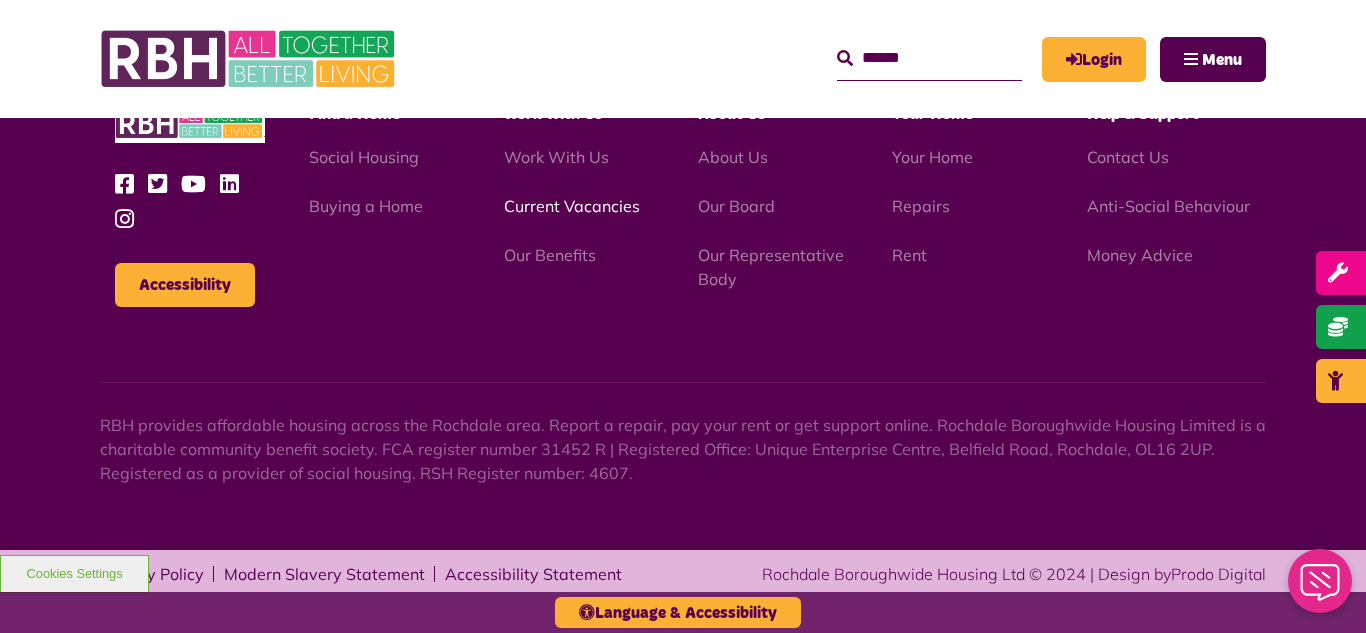 click on "Current Vacancies" at bounding box center [572, 206] 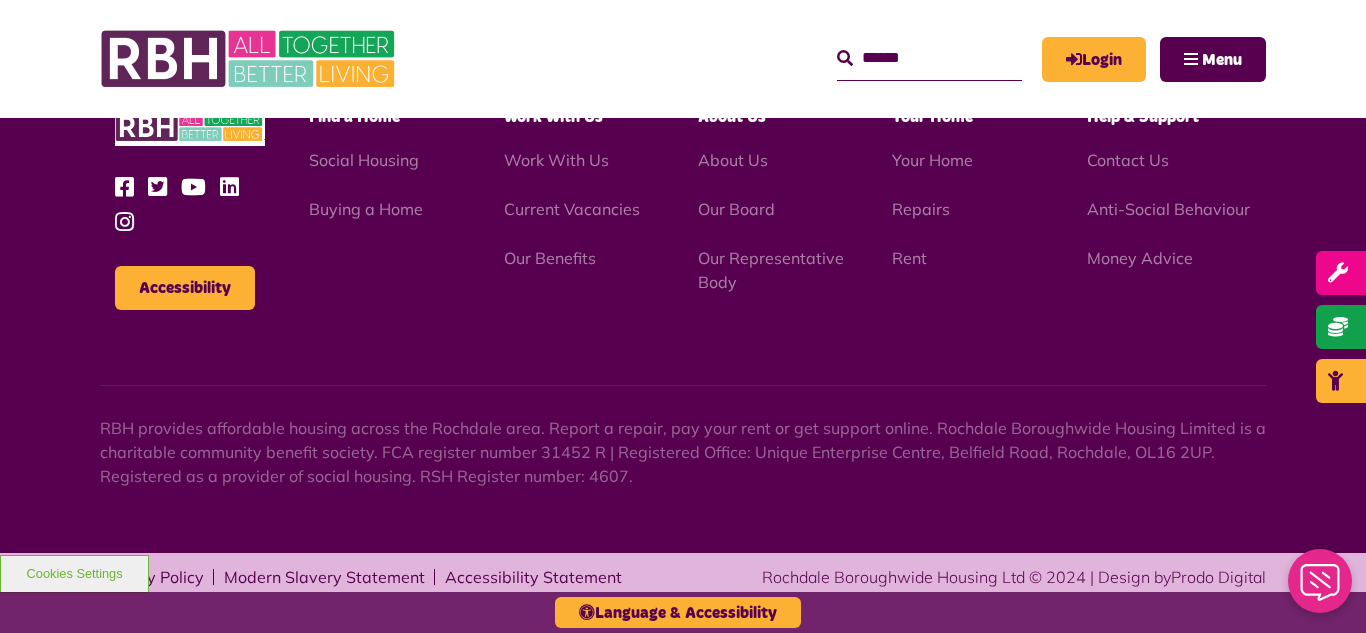 scroll, scrollTop: 2831, scrollLeft: 0, axis: vertical 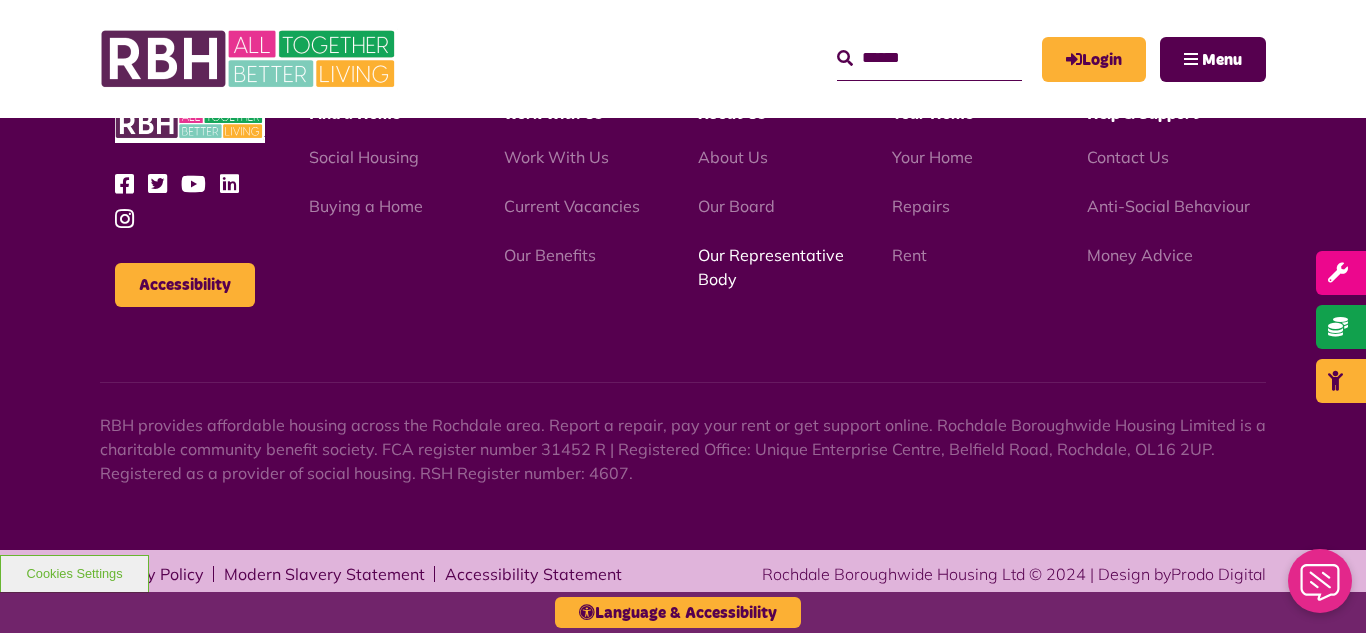 click on "Our Representative Body" at bounding box center [771, 267] 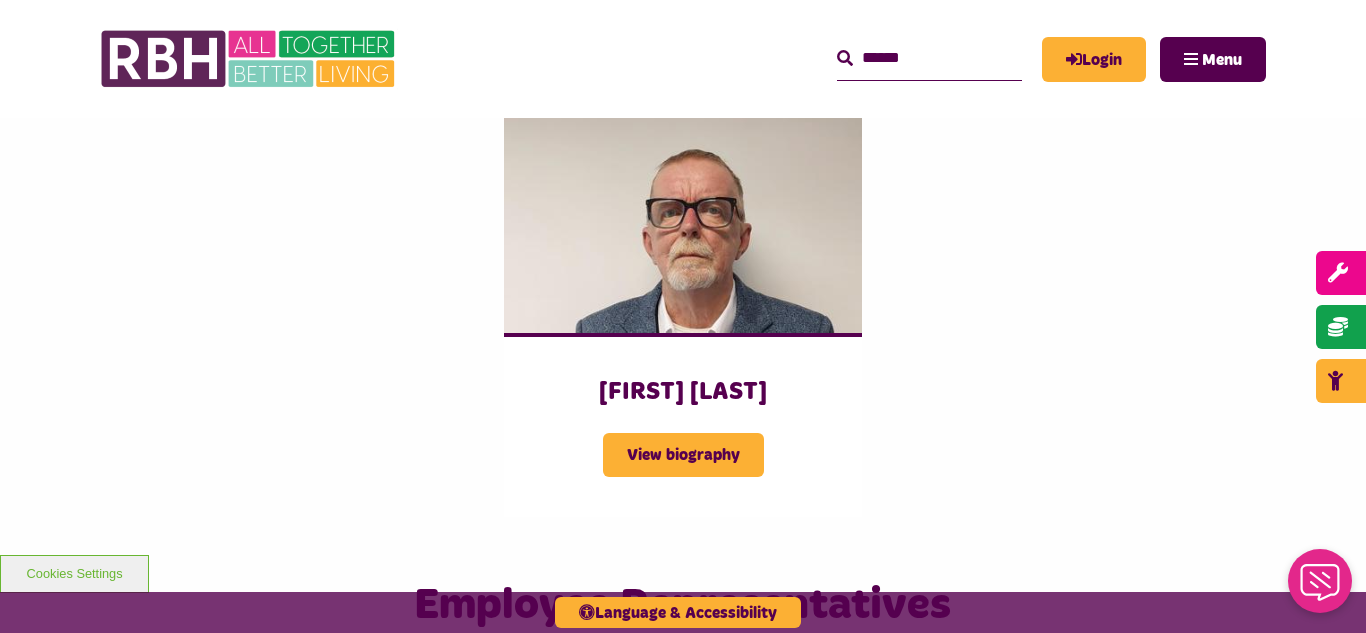 scroll, scrollTop: 2840, scrollLeft: 0, axis: vertical 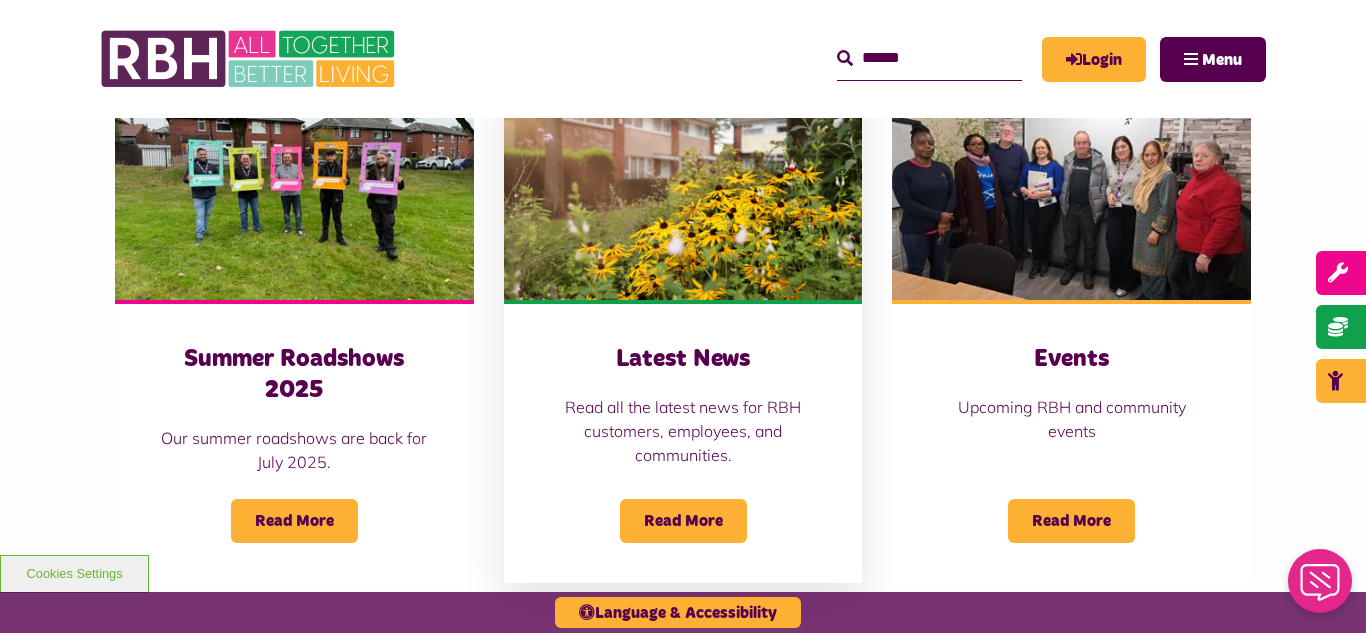 click at bounding box center (683, 188) 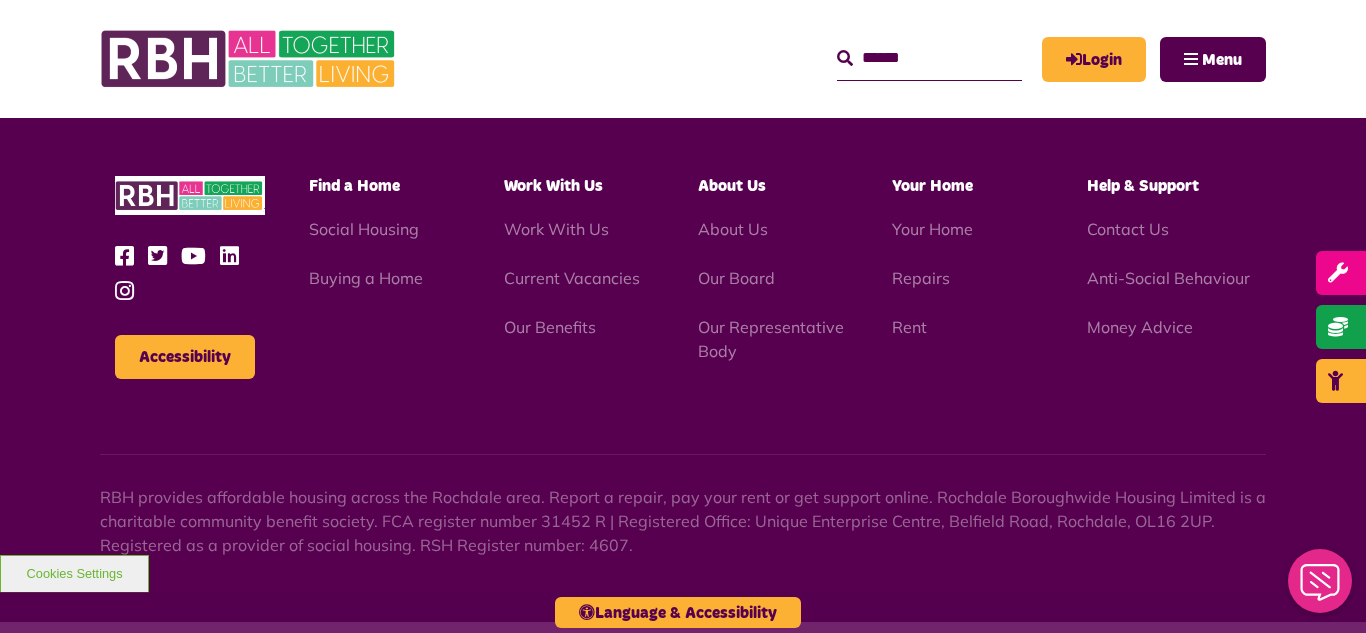 scroll, scrollTop: 2177, scrollLeft: 0, axis: vertical 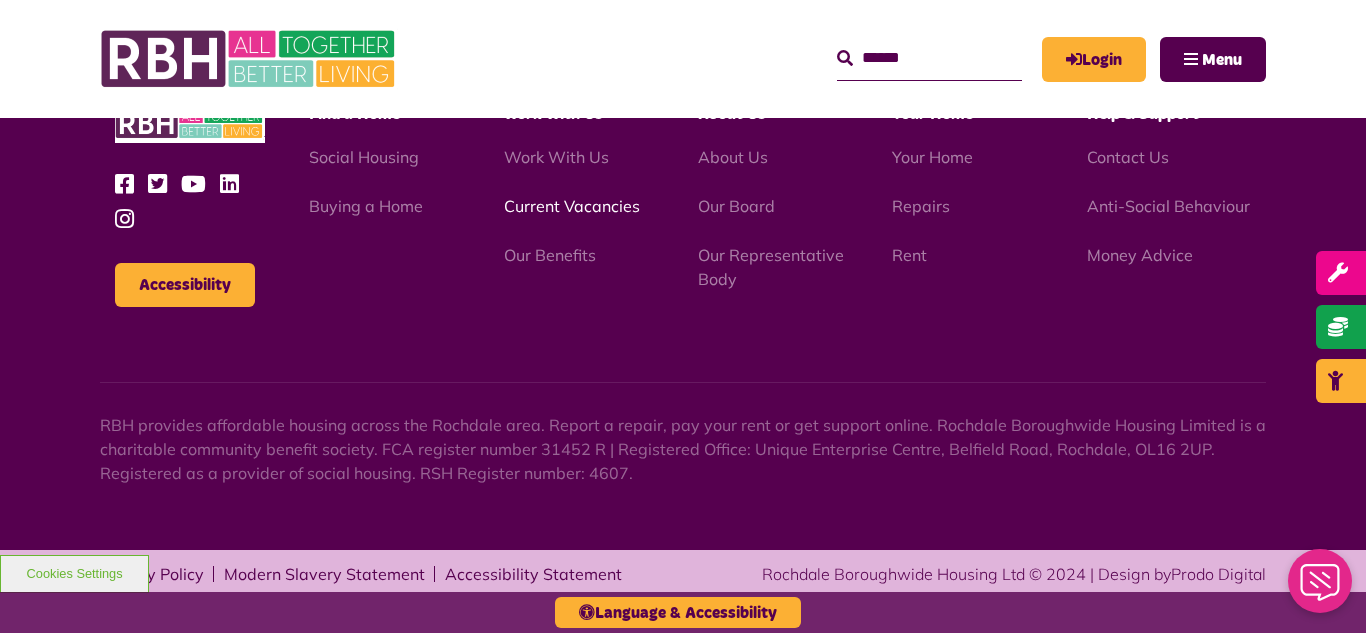 click on "Current Vacancies" at bounding box center [572, 206] 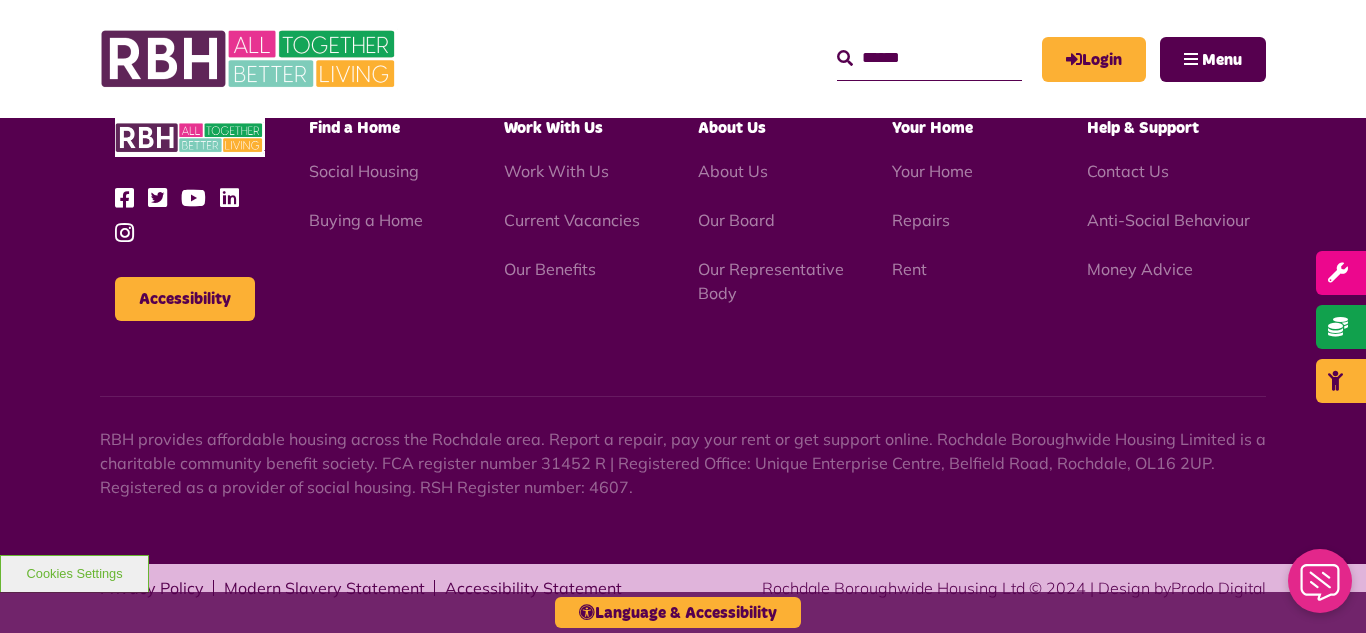 scroll, scrollTop: 2831, scrollLeft: 0, axis: vertical 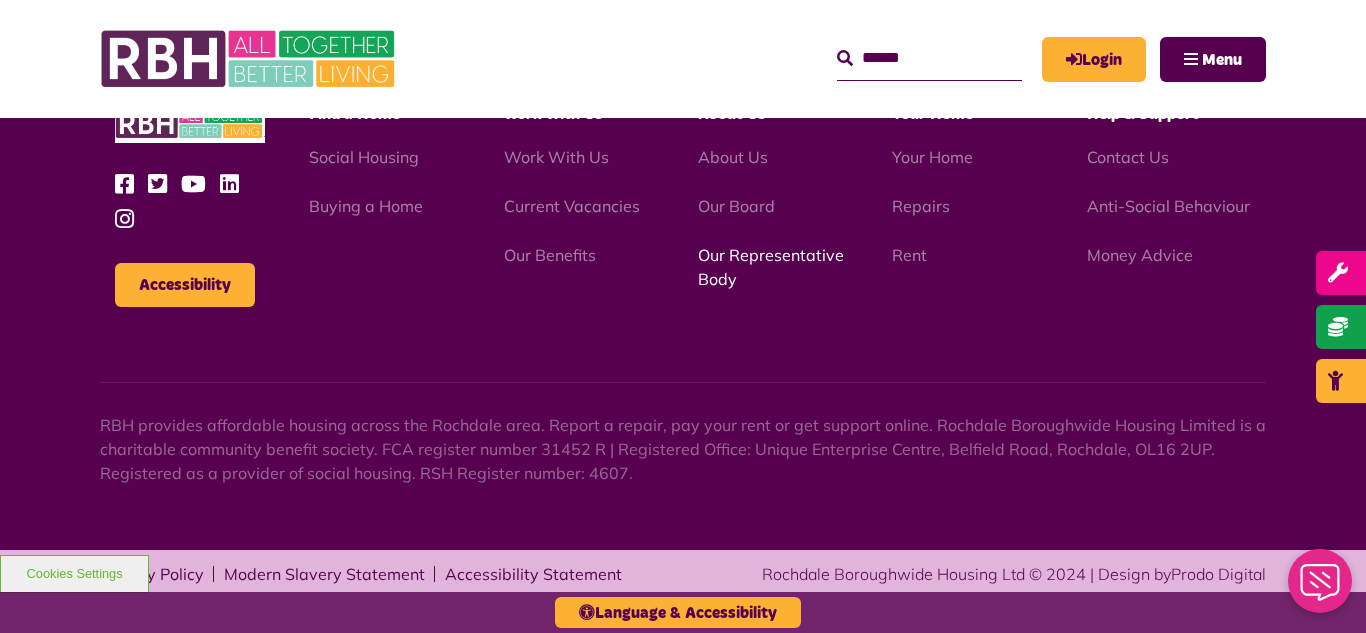 click on "Our Representative Body" at bounding box center [771, 267] 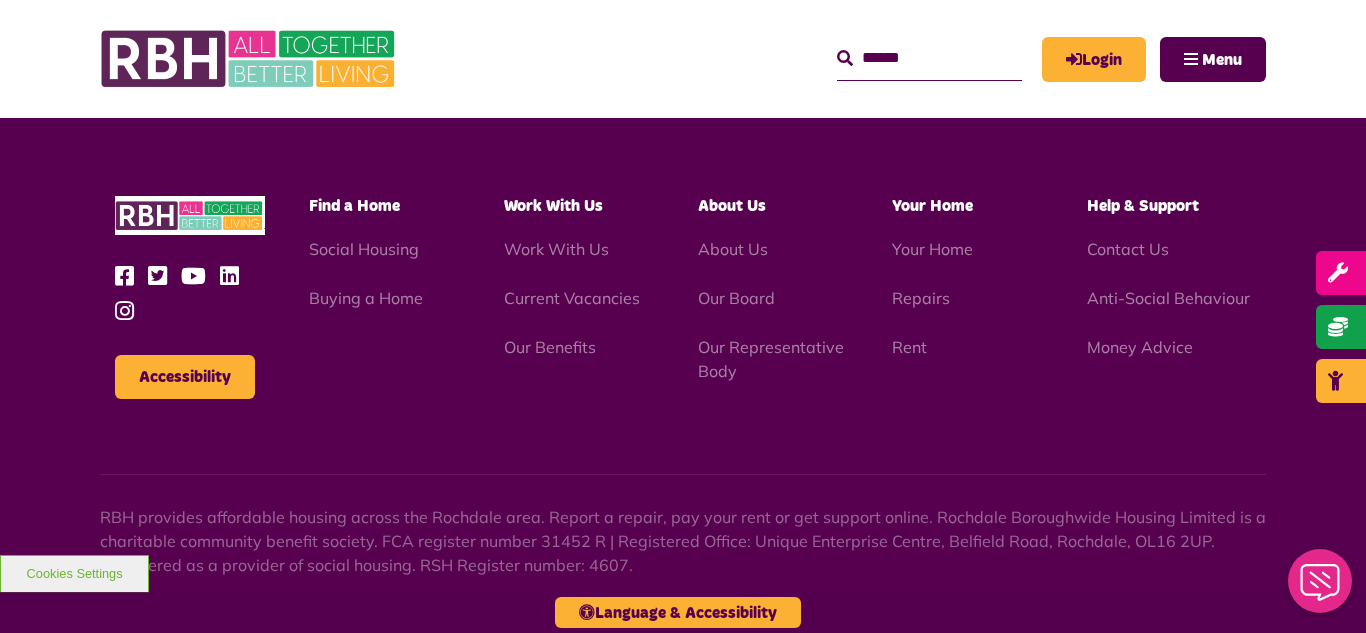 scroll, scrollTop: 5806, scrollLeft: 0, axis: vertical 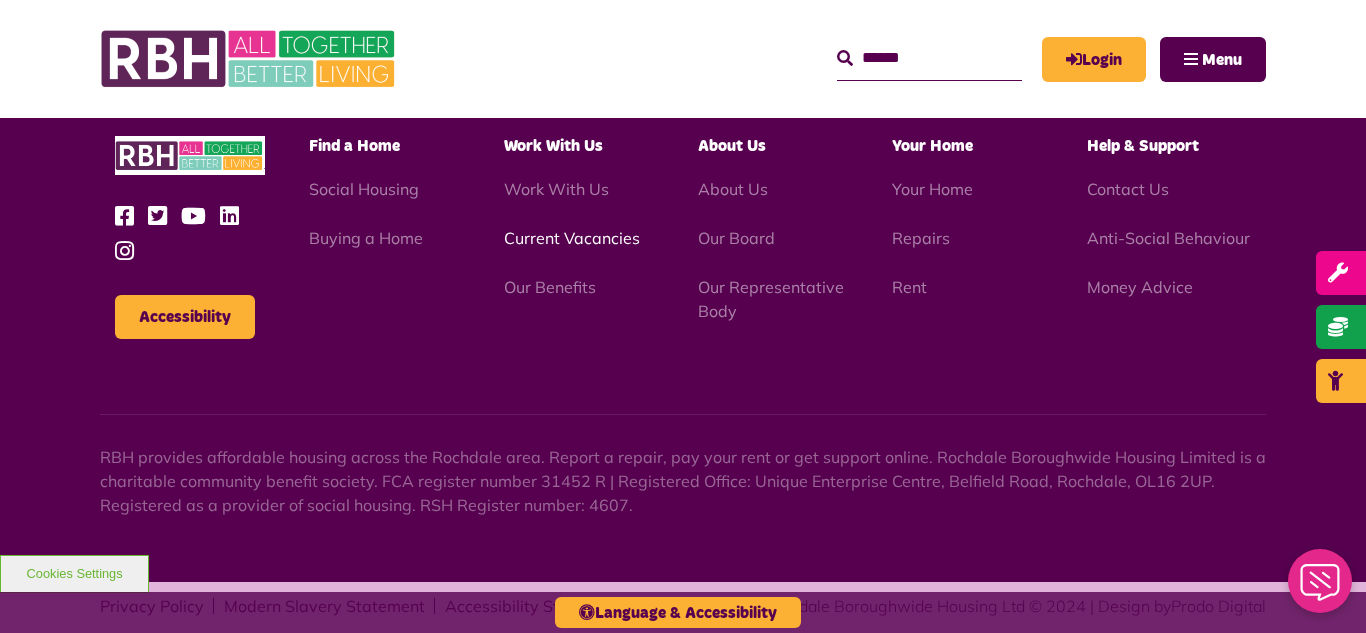 click on "Current Vacancies" at bounding box center [572, 238] 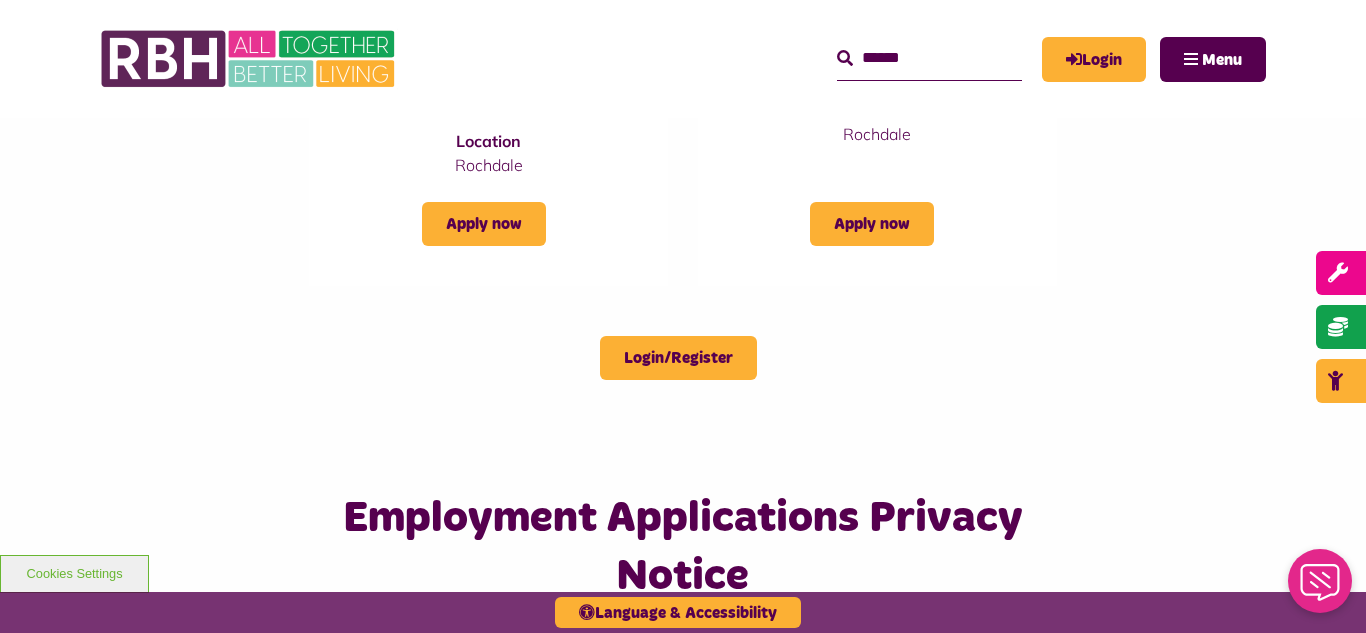 scroll, scrollTop: 1480, scrollLeft: 0, axis: vertical 